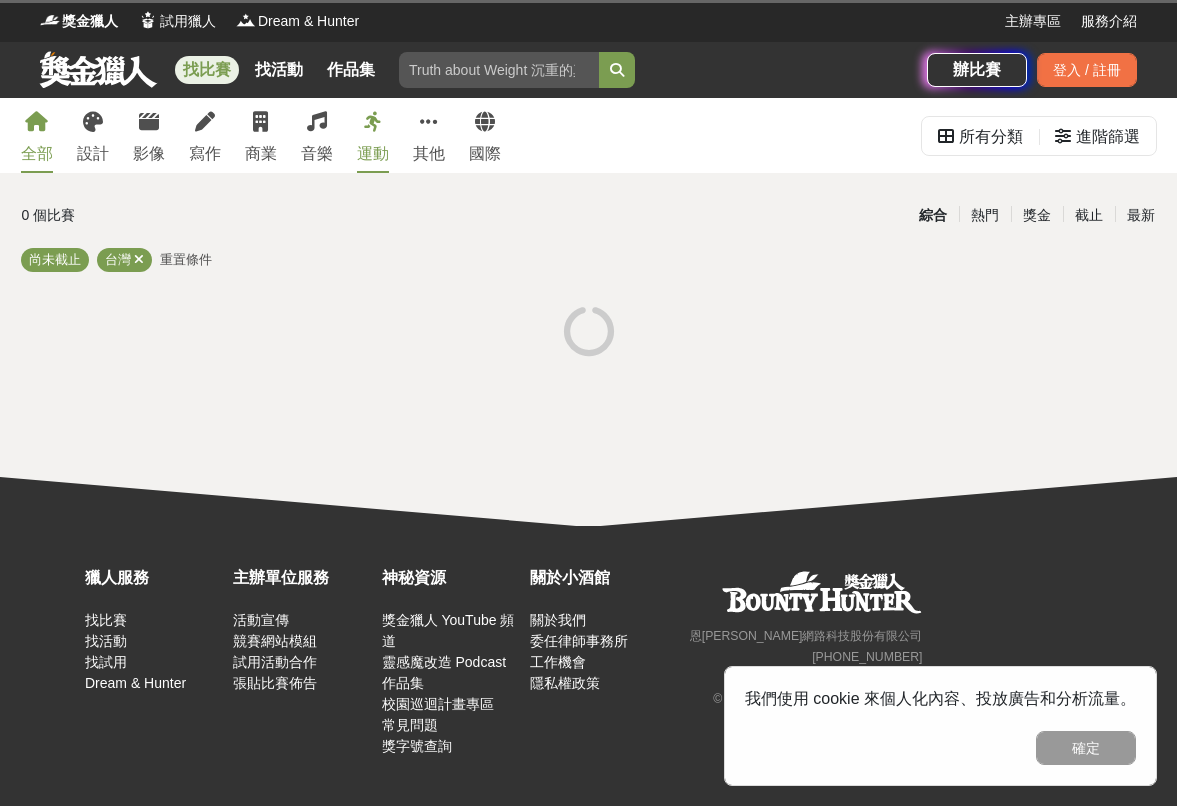 scroll, scrollTop: 0, scrollLeft: 0, axis: both 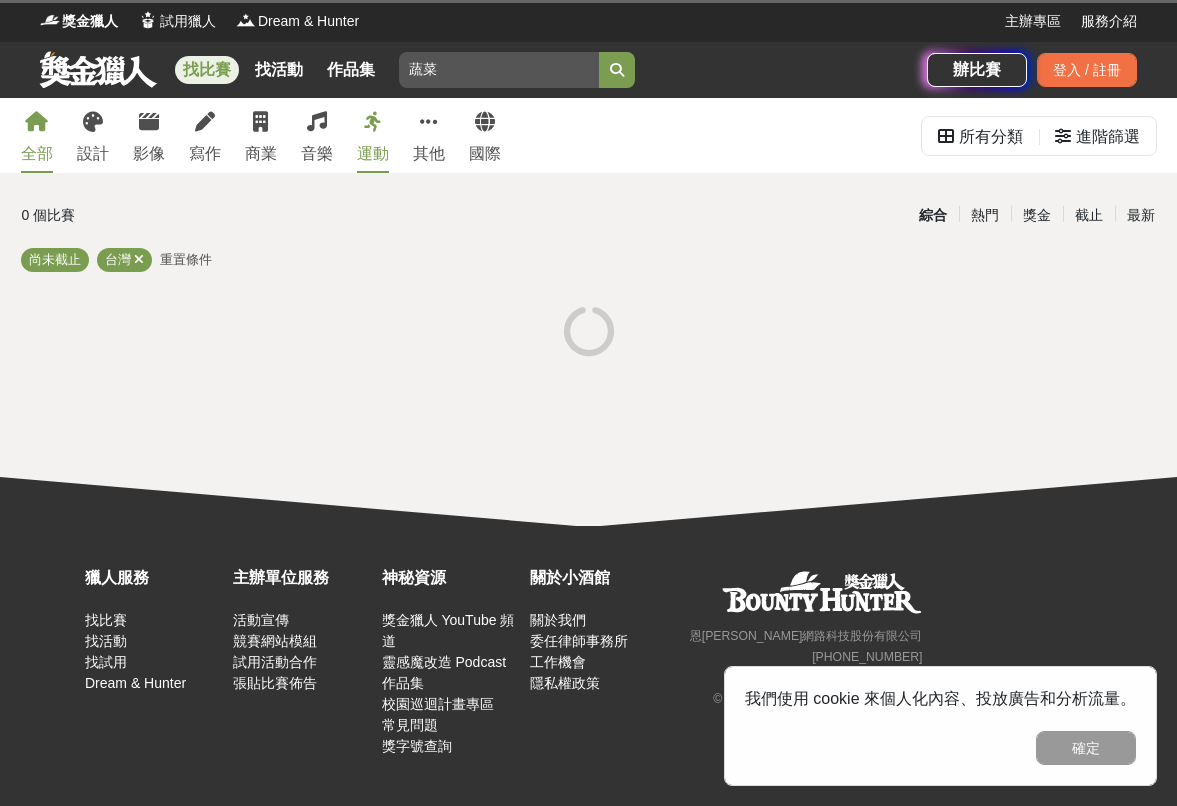 type on "蔬菜" 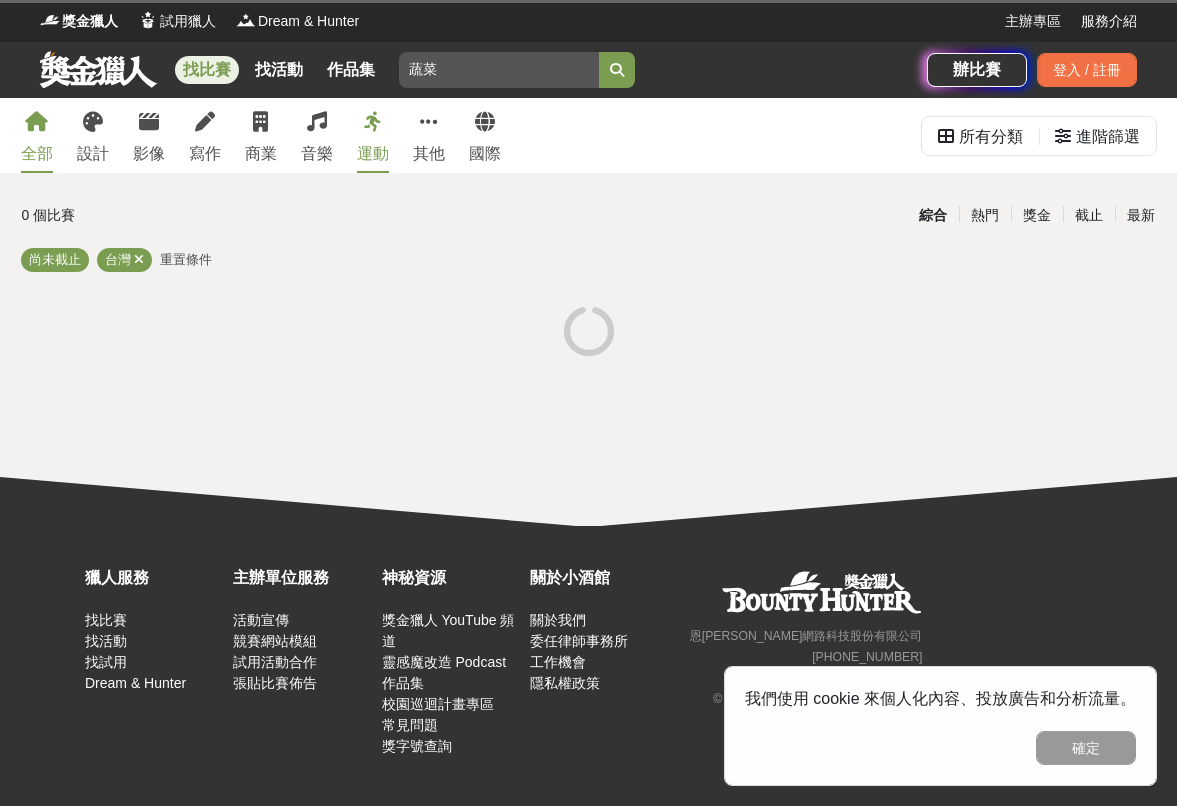 click at bounding box center (617, 70) 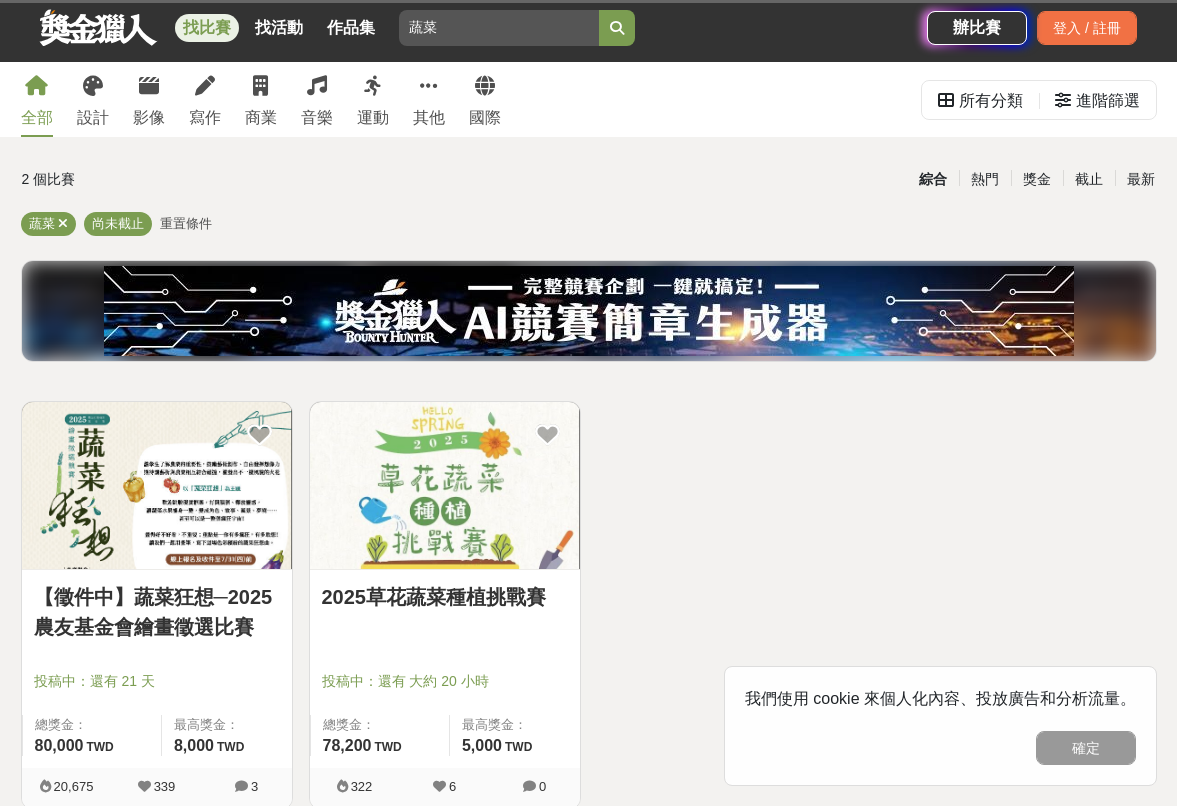 scroll, scrollTop: 126, scrollLeft: 0, axis: vertical 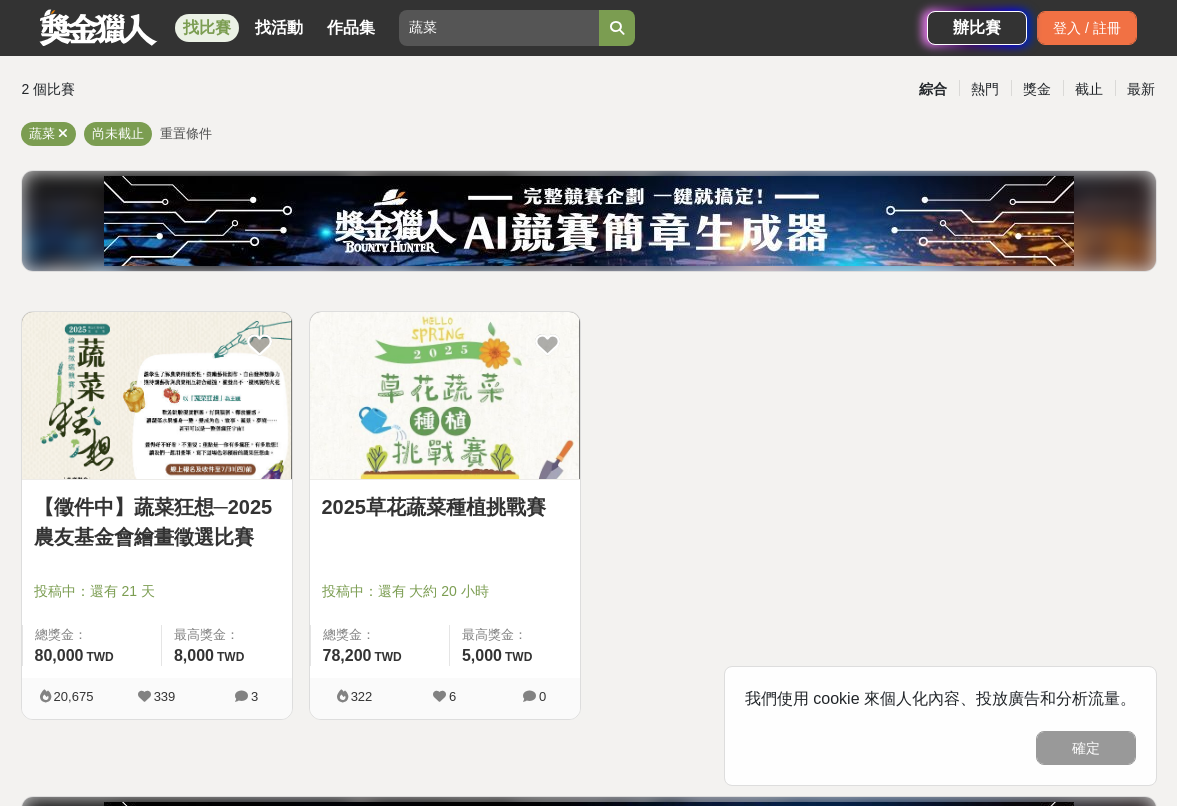 click at bounding box center [157, 395] 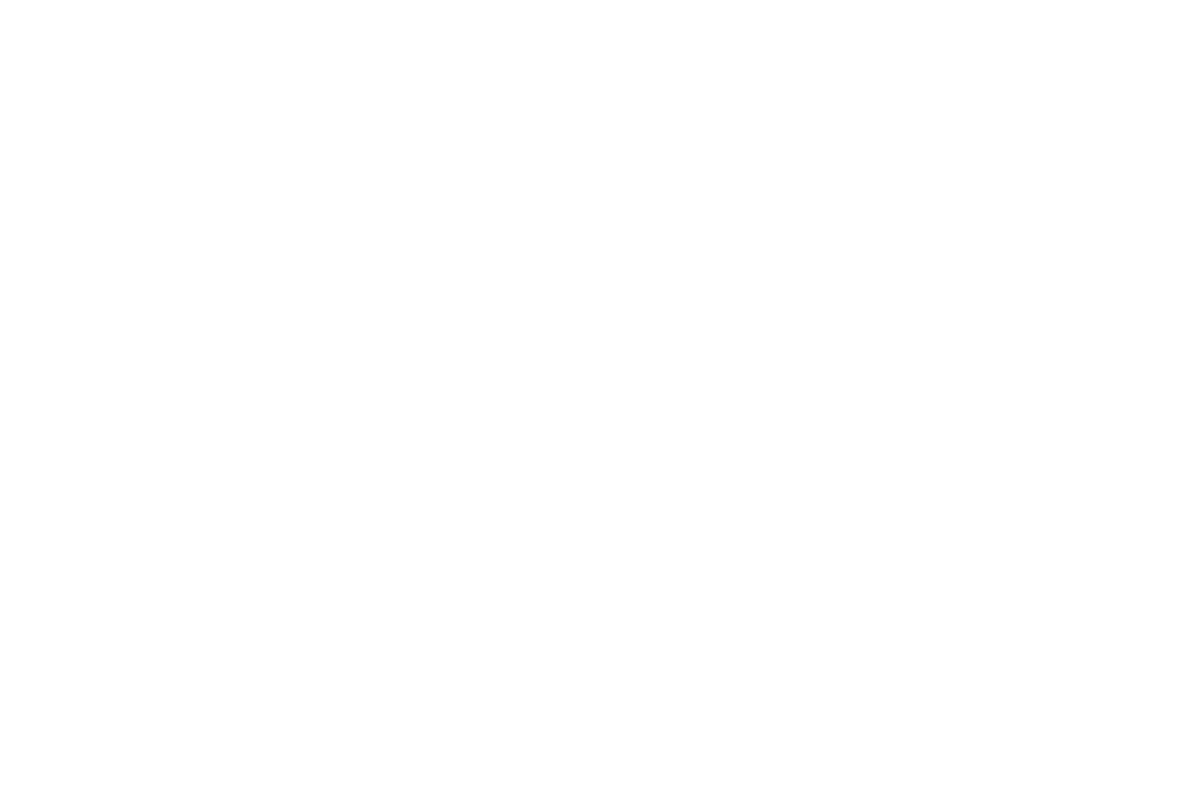 scroll, scrollTop: 0, scrollLeft: 0, axis: both 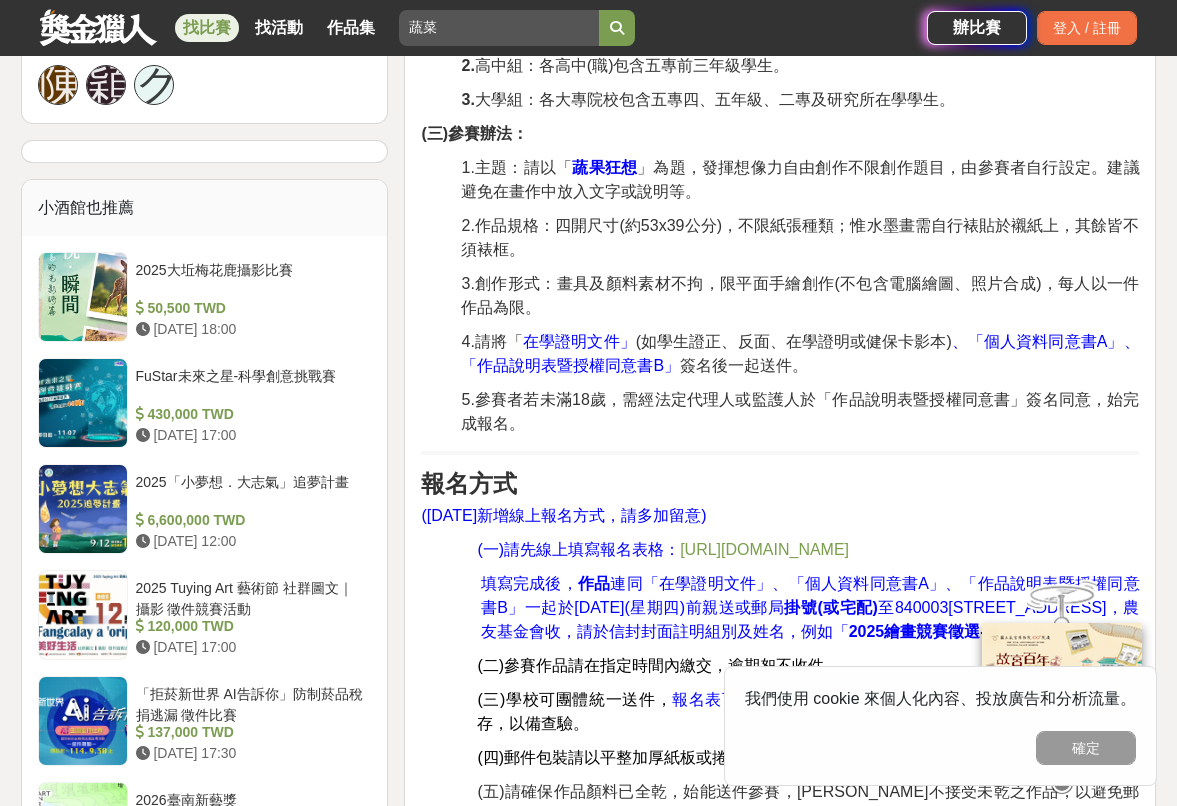 click on "[URL][DOMAIN_NAME]" at bounding box center (764, 549) 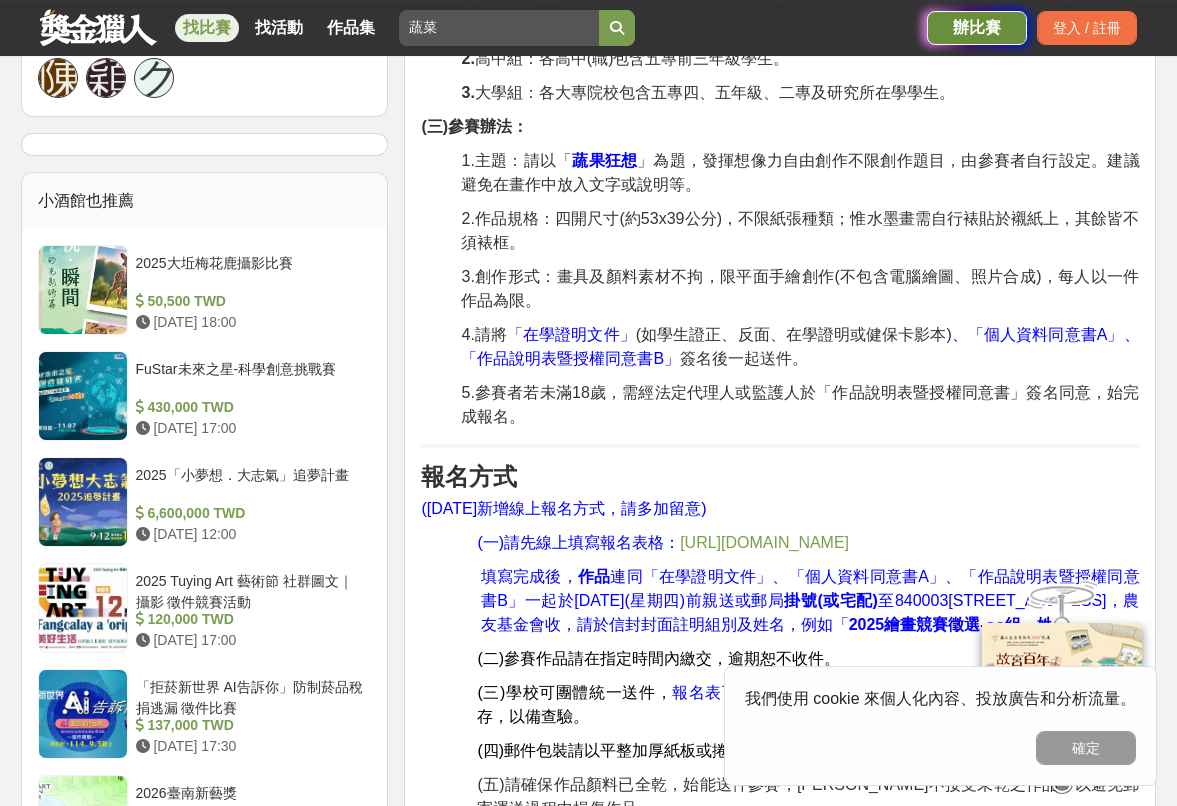 scroll, scrollTop: 1440, scrollLeft: 0, axis: vertical 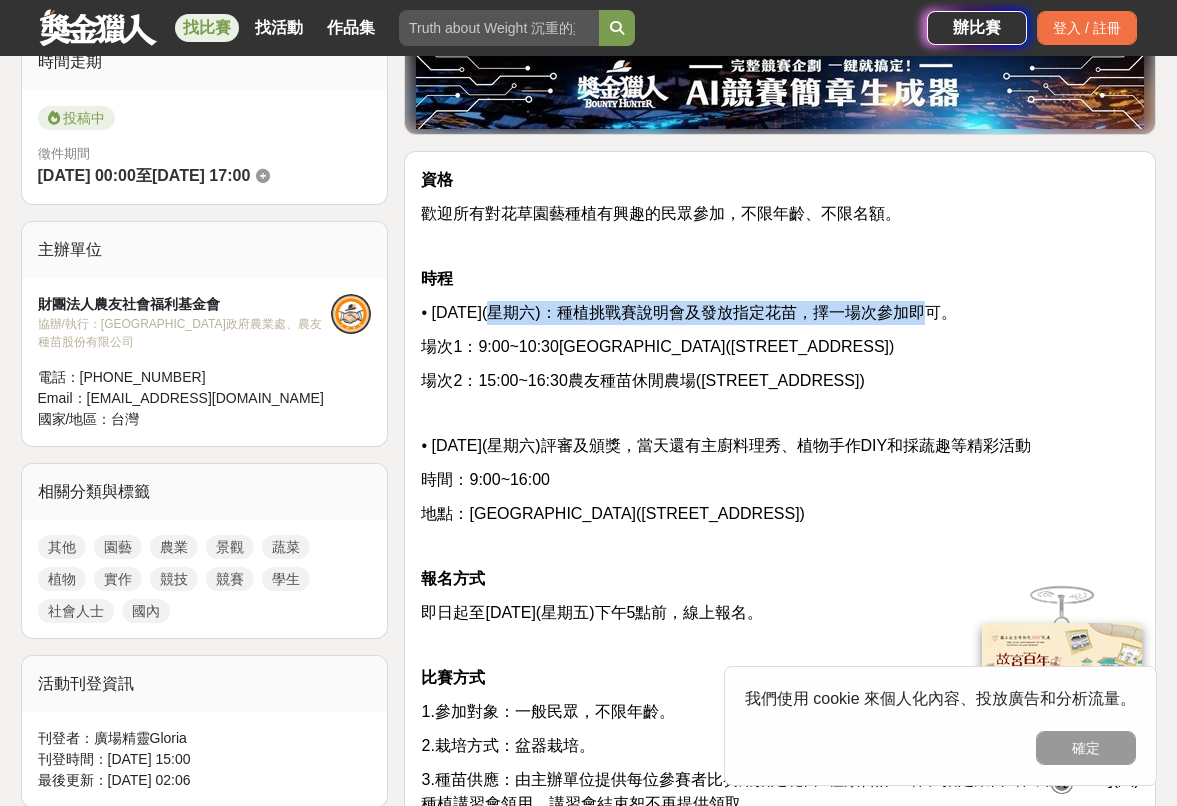 drag, startPoint x: 522, startPoint y: 315, endPoint x: 851, endPoint y: 328, distance: 329.25674 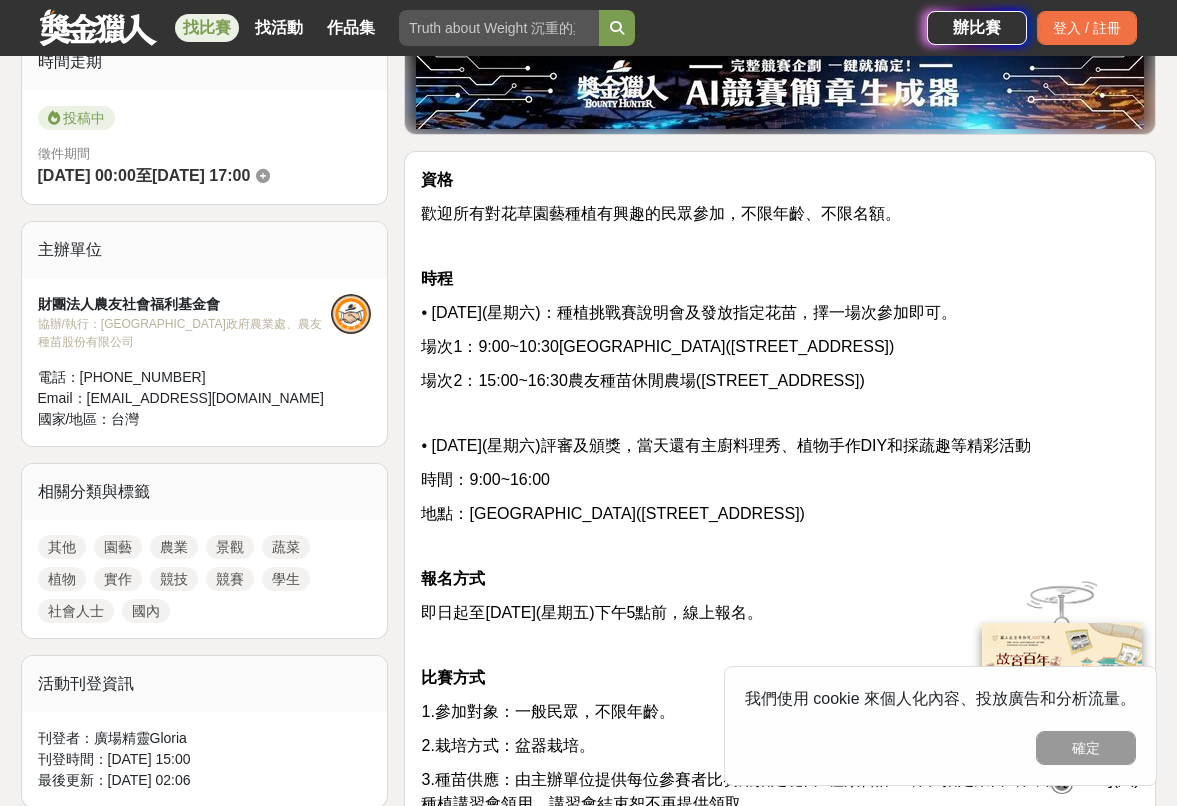 click on "資格 歡迎所有對花草園藝種植有興趣的民眾參加，不限年齡、不限名額。   時程 • 9月6日(星期六)：種植挑戰賽說明會及發放指定花苗，擇一場次參加即可。 場次1：9:00~10:30屏東物產館(屏東縣長治鄉德和路9-9號) 場次2：15:00~16:30農友種苗休閒農場(高雄市大樹區竹寮路114-6號)   • 10月18日(星期六)評審及頒獎，當天還有主廚料理秀、植物手作DIY和採蔬趣等精彩活動 時間：9:00~16:00 地點：屏東物產館(屏東縣長治鄉德和路9-9號)   報名方式 即日起至7月11日(星期五)下午5點前，線上報名。   比賽方式 1.參加對象：一般民眾，不限年齡。 2.栽培方式：盆器栽培。 3.種苗供應：由主辦單位提供每位參賽者比賽用指定花苗3種類合計18株、指定菜苗6株，於9月6日(六)種植講習會領用，講習會結束恕不再提供領取。   審查方式 由主辦單位進行審查。   獎勵方式" at bounding box center [780, 729] 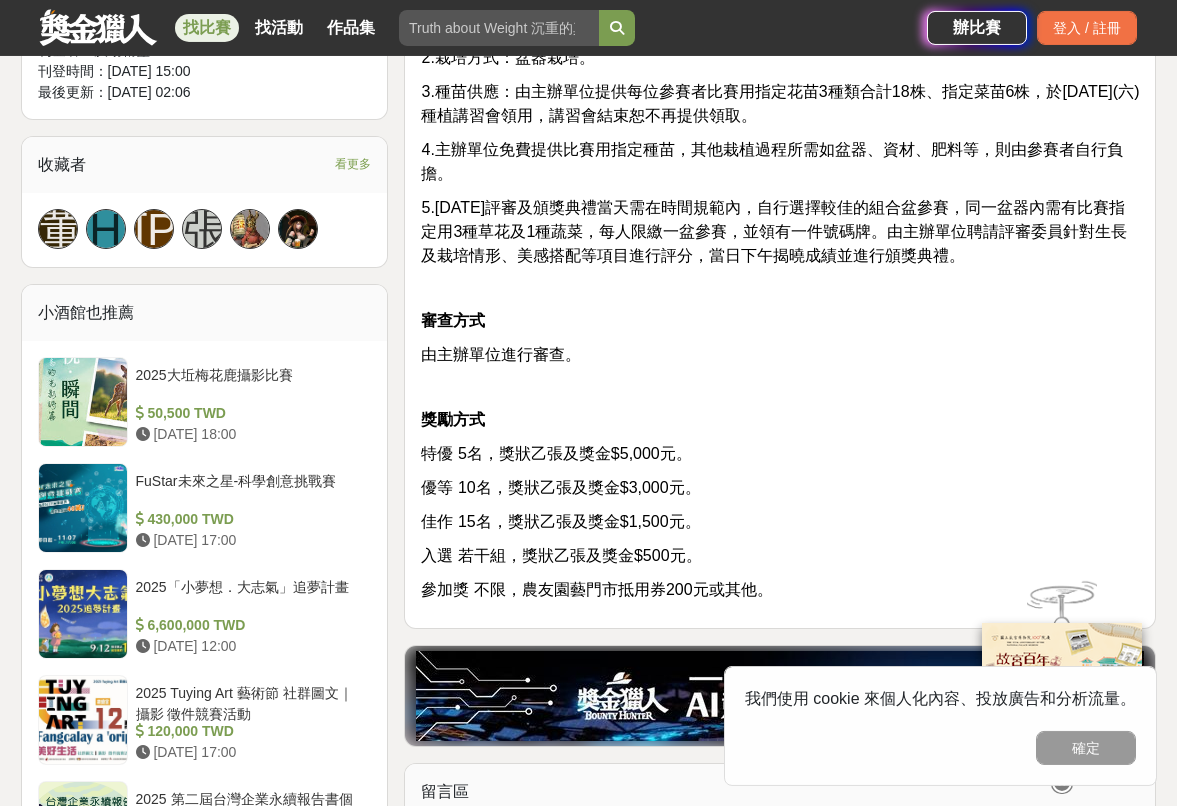 scroll, scrollTop: 1170, scrollLeft: 0, axis: vertical 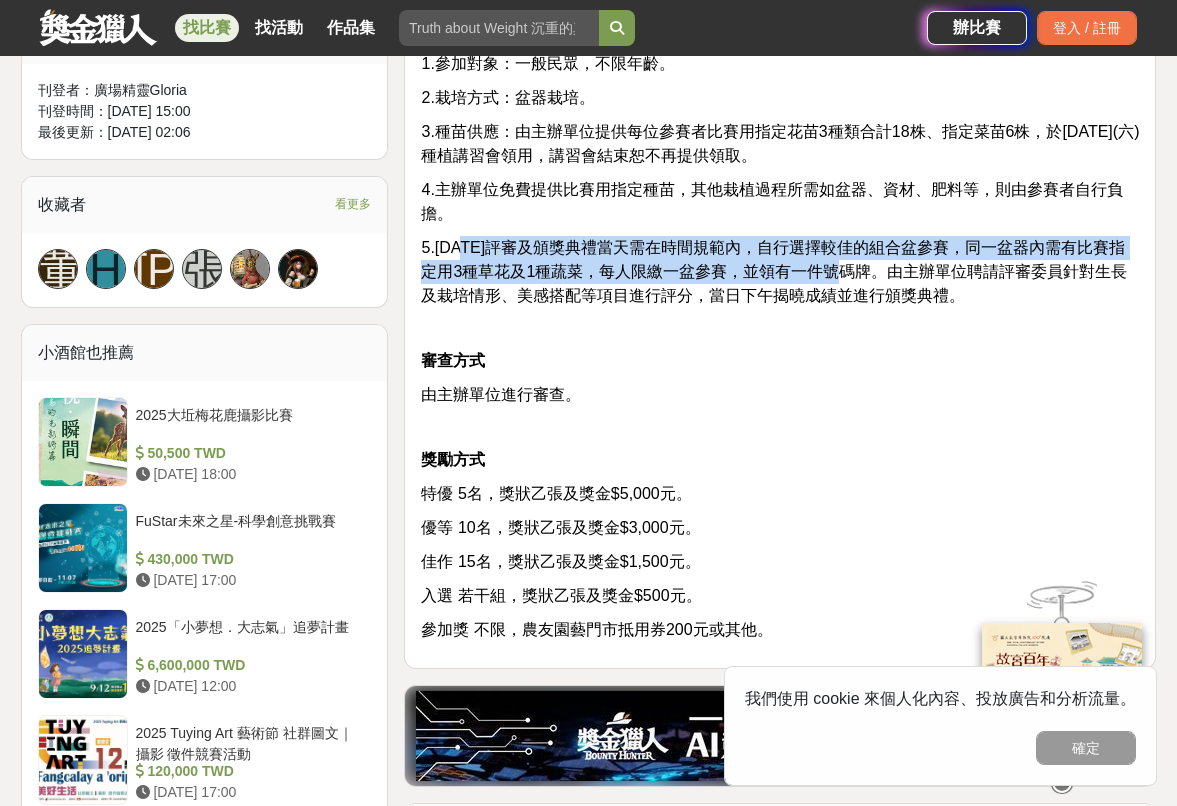 drag, startPoint x: 461, startPoint y: 240, endPoint x: 849, endPoint y: 264, distance: 388.74155 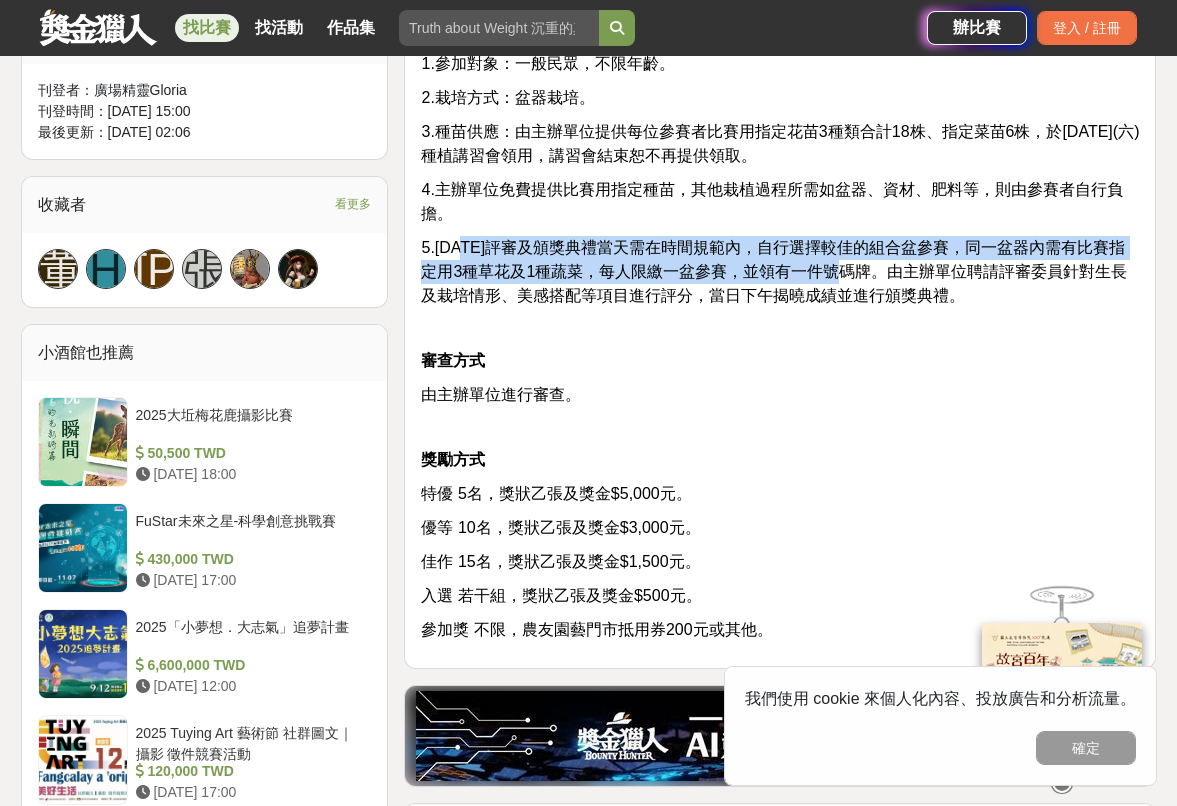 click on "5.10月18日評審及頒獎典禮當天需在時間規範內，自行選擇較佳的組合盆參賽，同一盆器內需有比賽指定用3種草花及1種蔬菜，每人限繳一盆參賽，並領有一件號碼牌。由主辦單位聘請評審委員針對生長及栽培情形、美感搭配等項目進行評分，當日下午揭曉成績並進行頒獎典禮。" at bounding box center (774, 271) 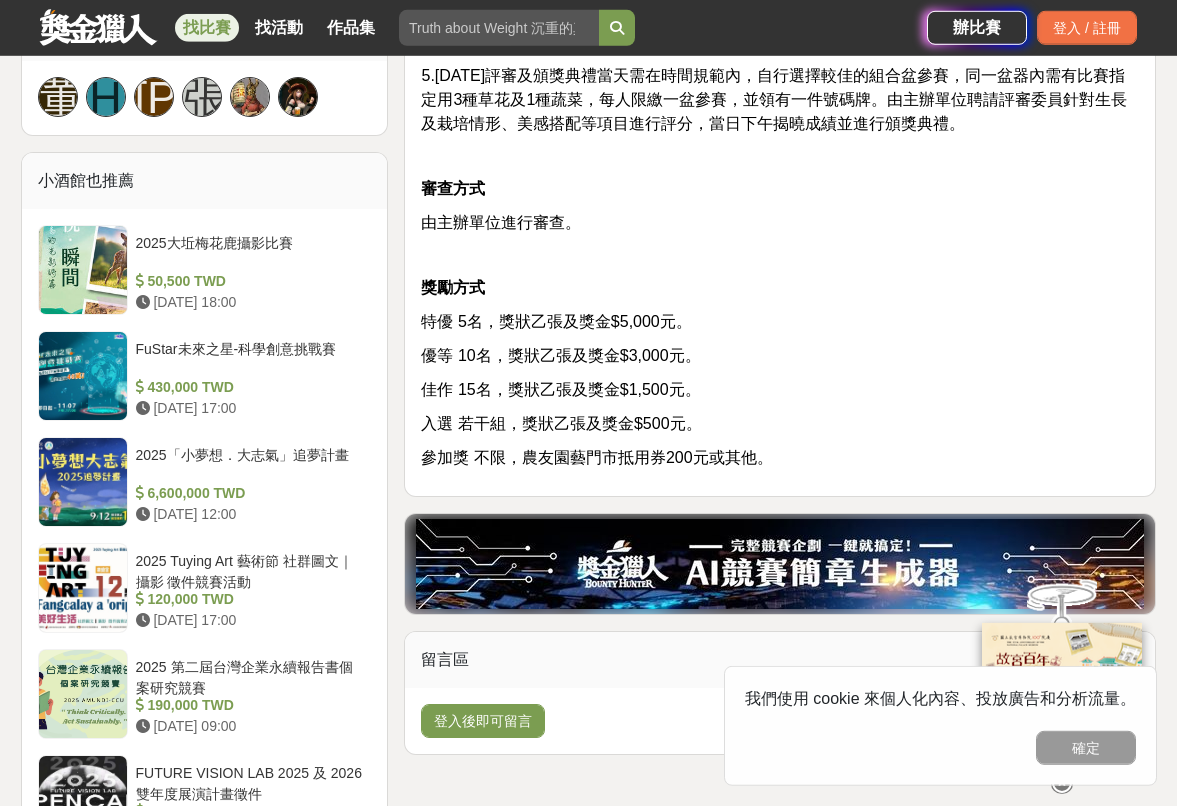 scroll, scrollTop: 1242, scrollLeft: 0, axis: vertical 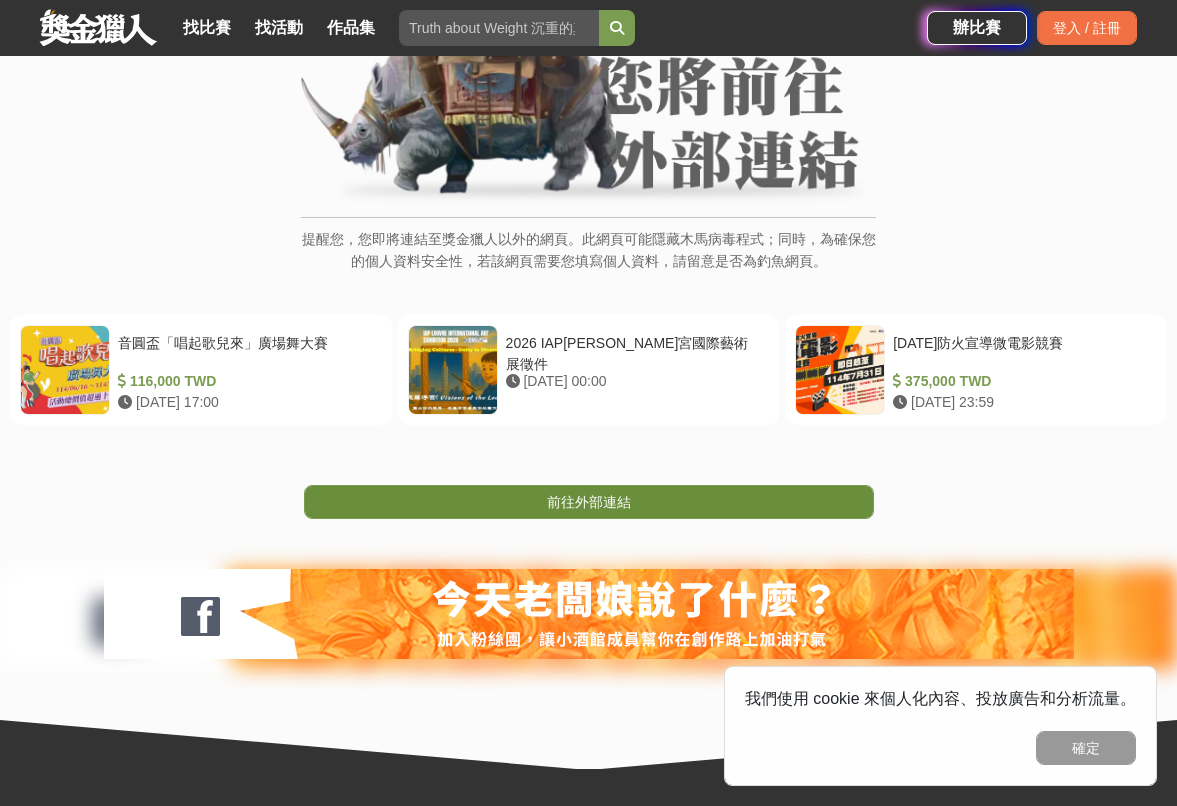 click on "前往外部連結" at bounding box center (589, 502) 